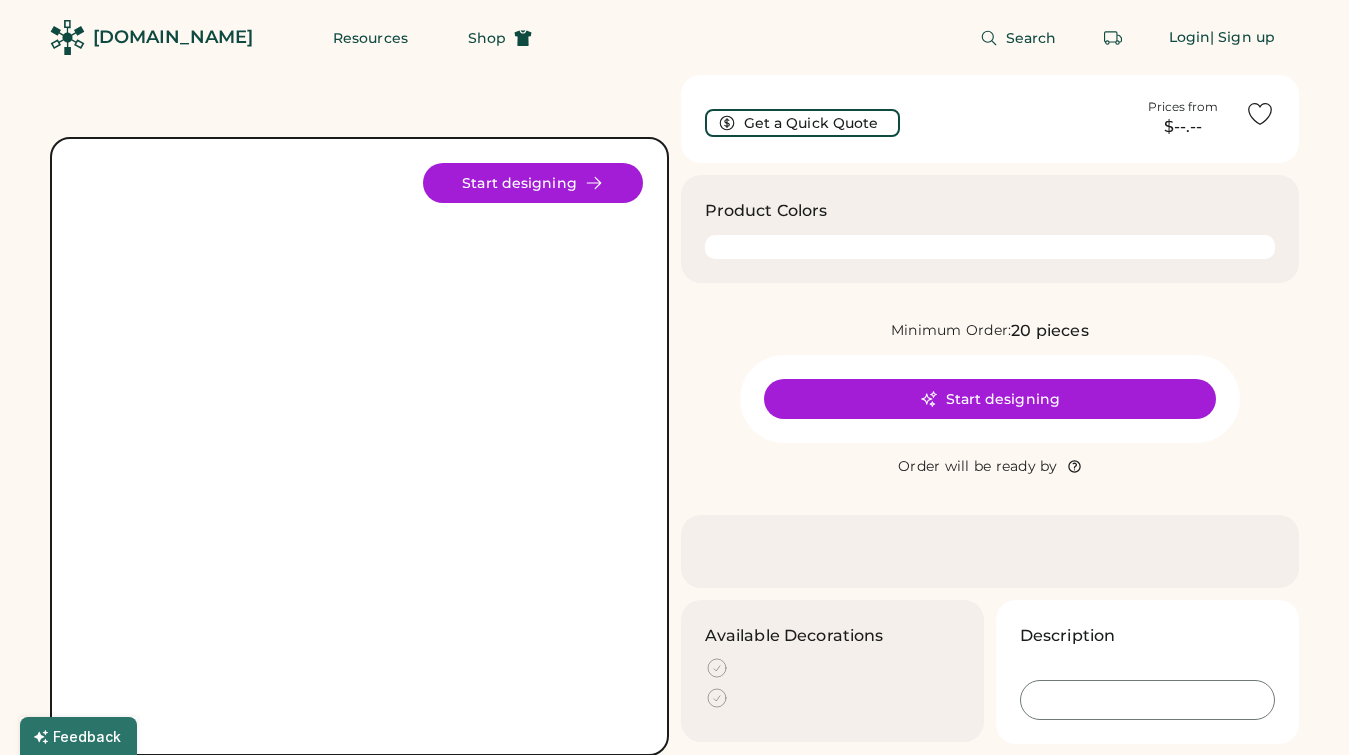 scroll, scrollTop: 0, scrollLeft: 0, axis: both 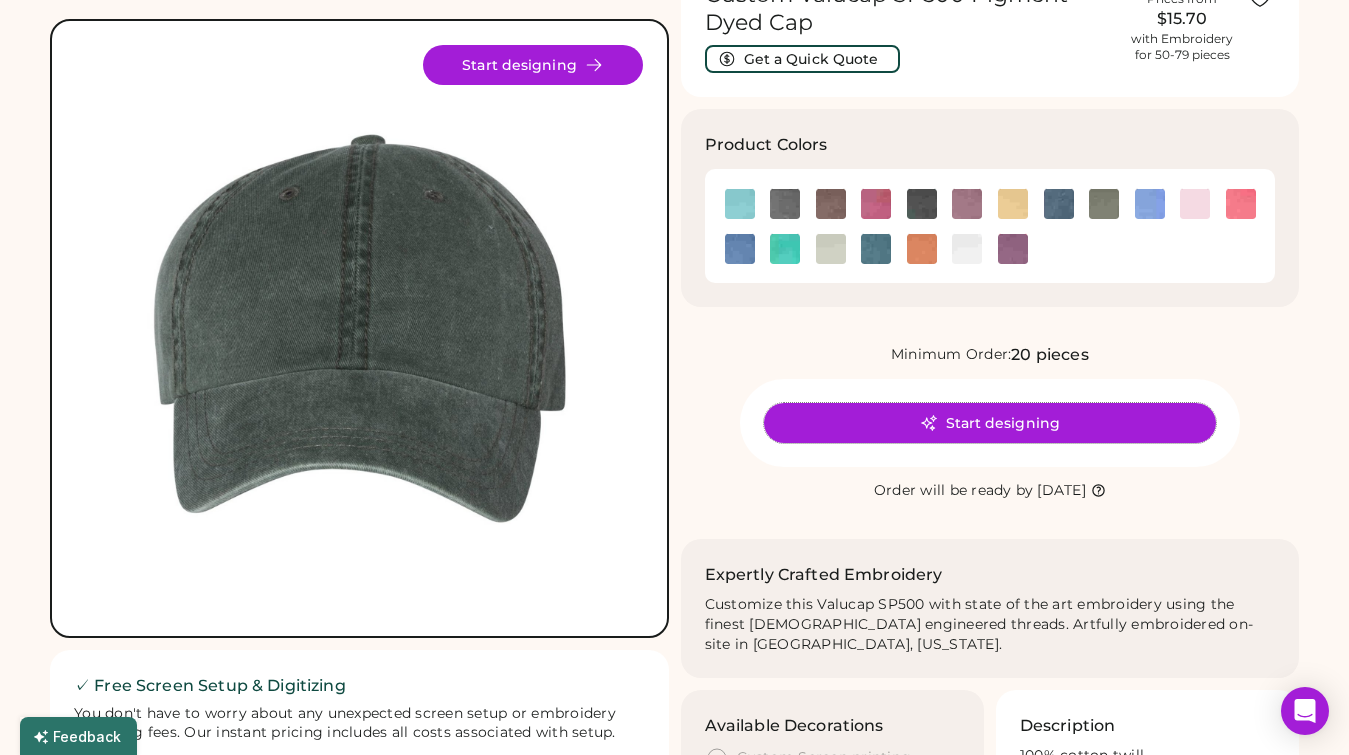 click 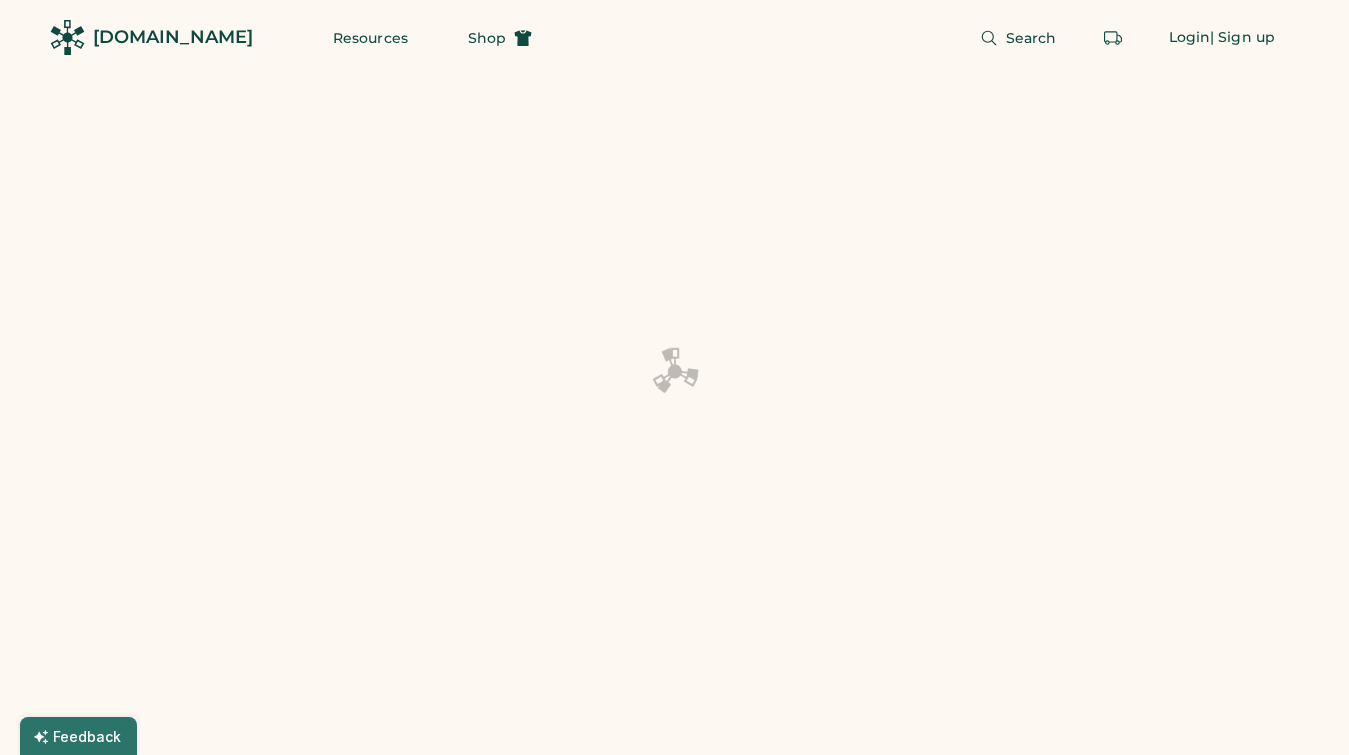 scroll, scrollTop: 0, scrollLeft: 0, axis: both 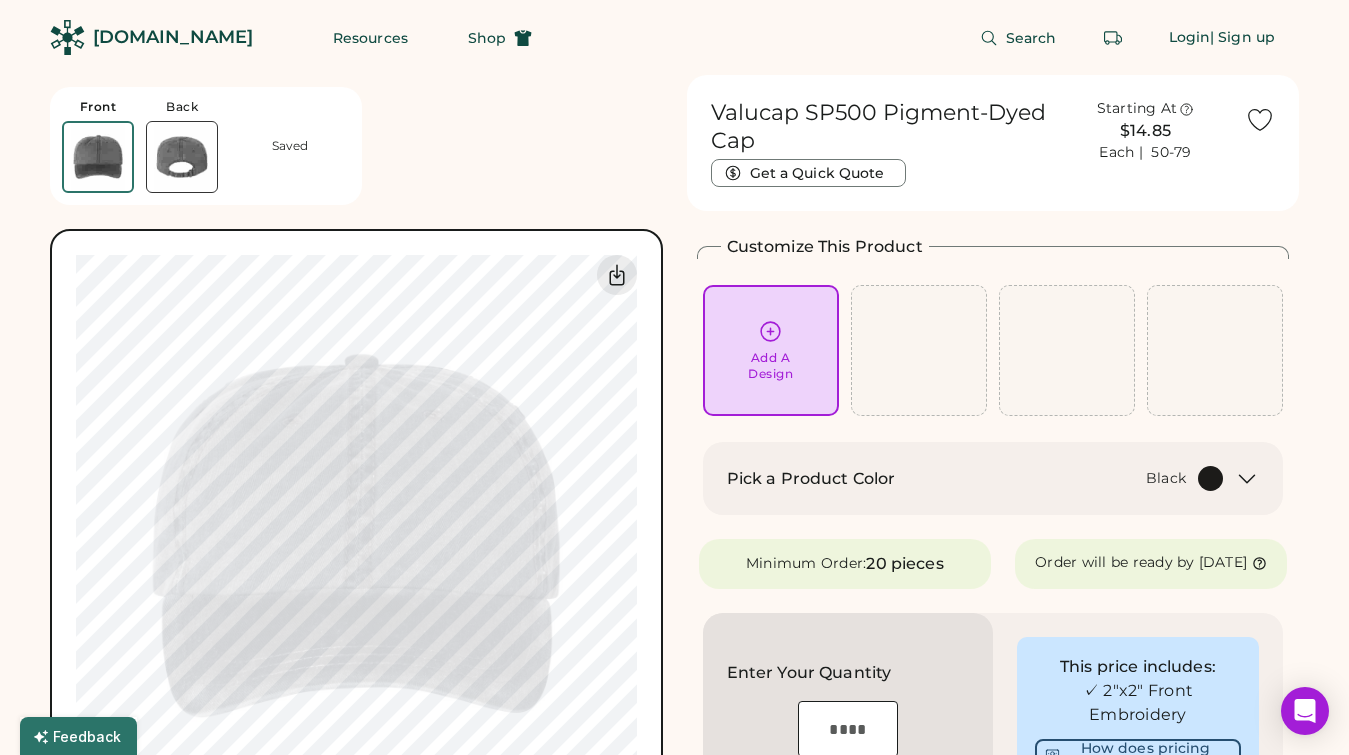 click at bounding box center (182, 157) 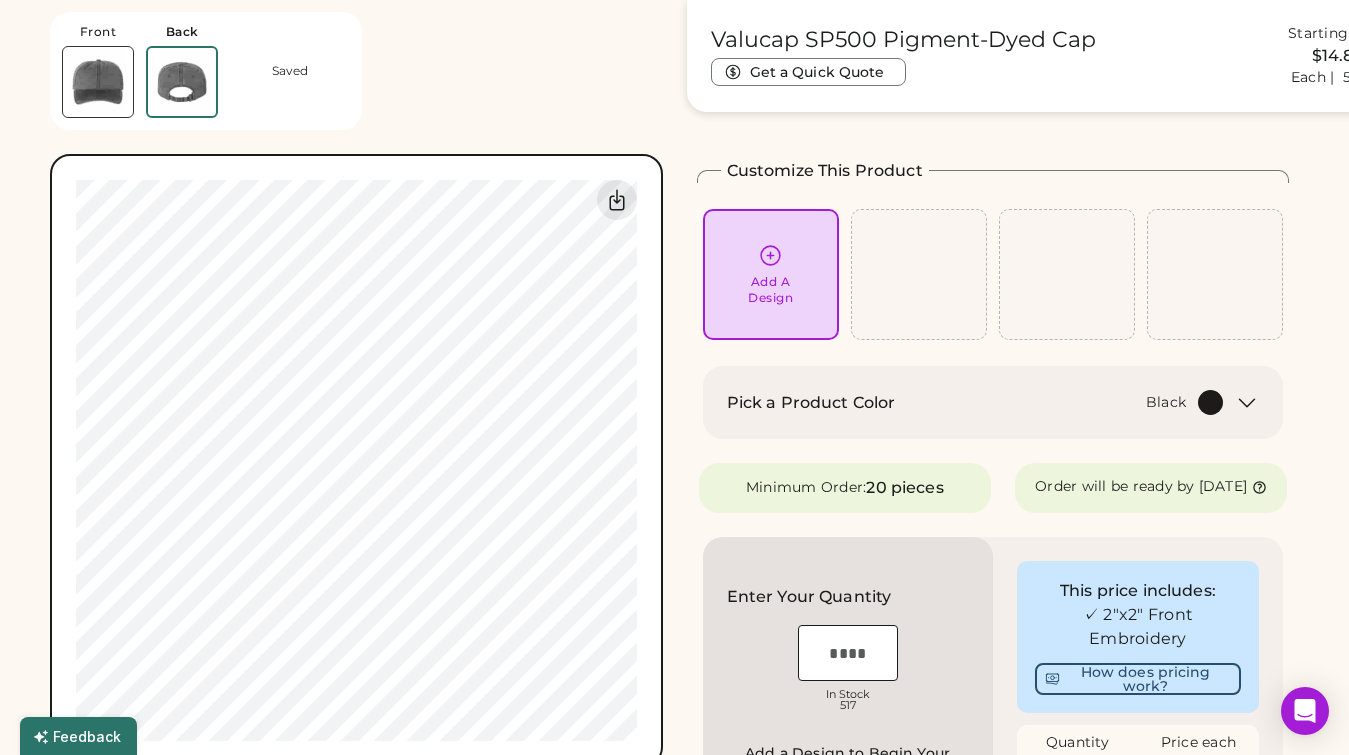 scroll, scrollTop: 0, scrollLeft: 0, axis: both 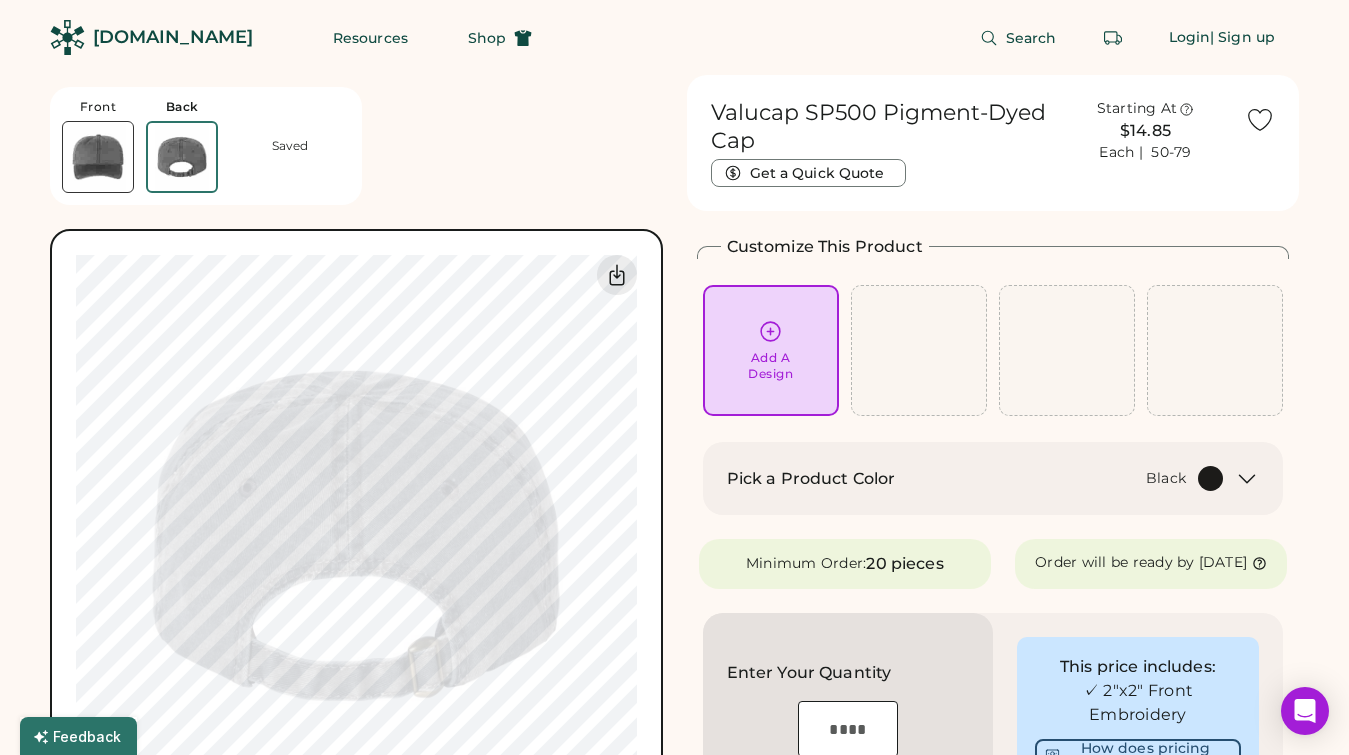 click on "Add A
Design" at bounding box center [771, 350] 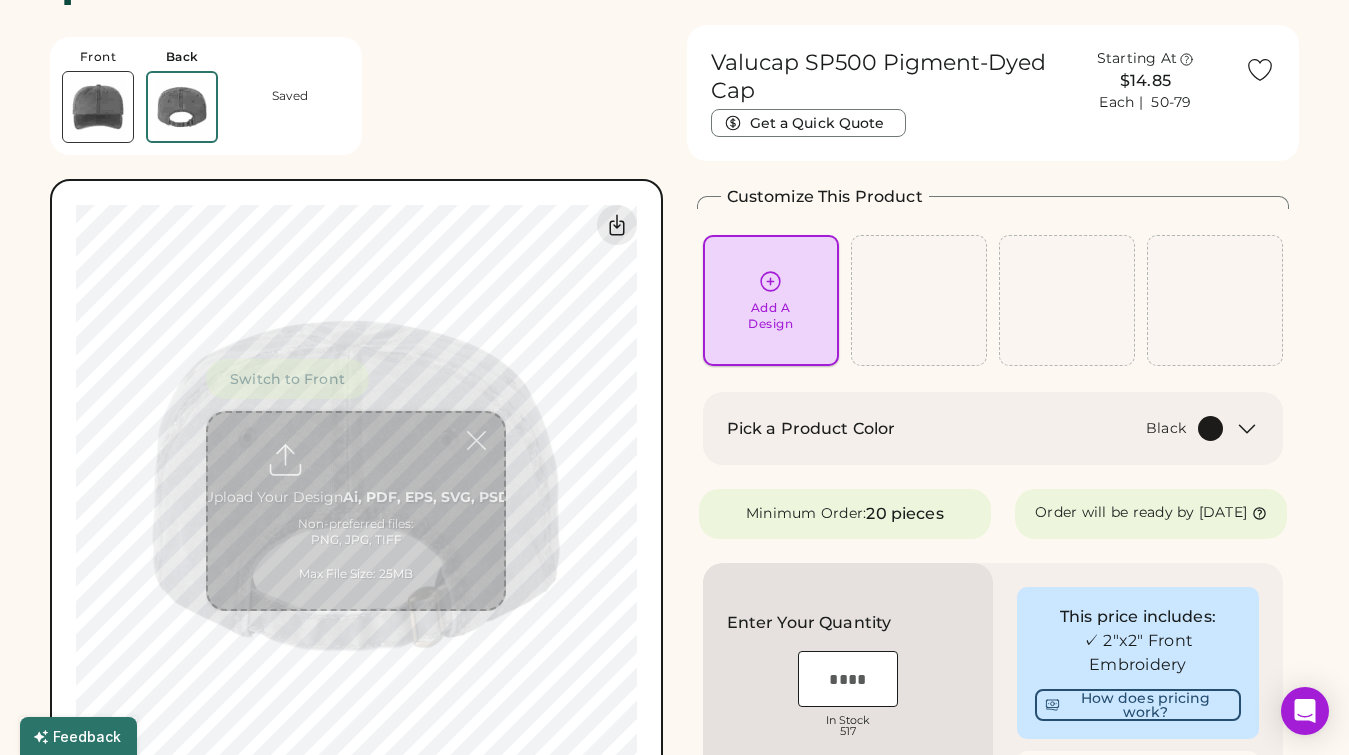 scroll, scrollTop: 75, scrollLeft: 0, axis: vertical 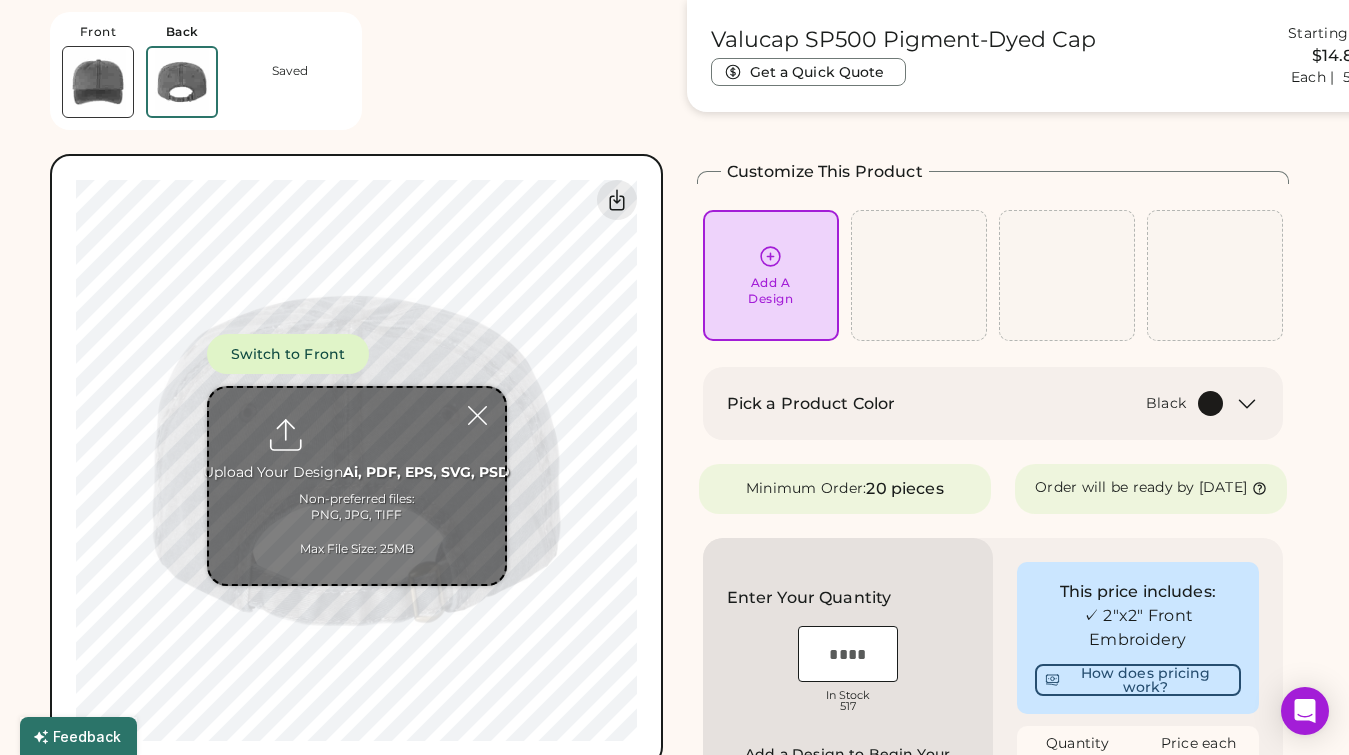 type on "**********" 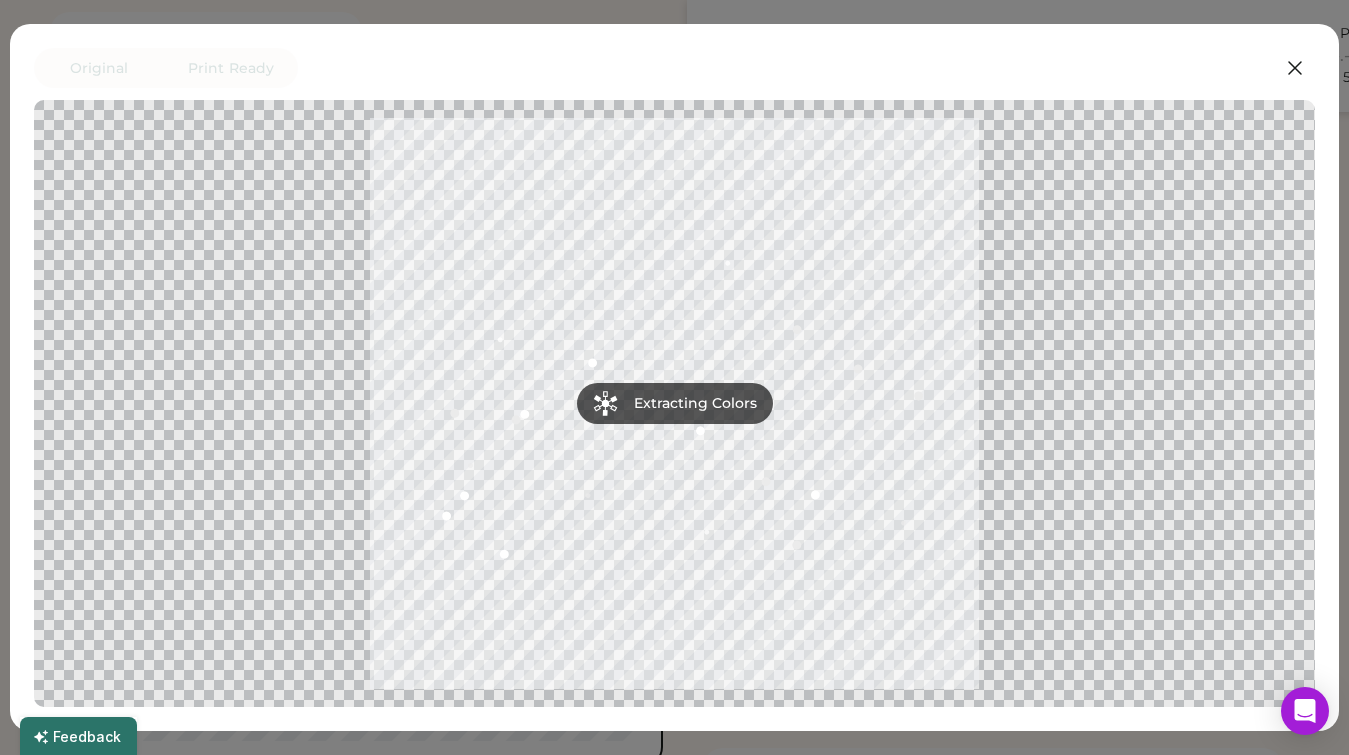 scroll, scrollTop: 623, scrollLeft: 0, axis: vertical 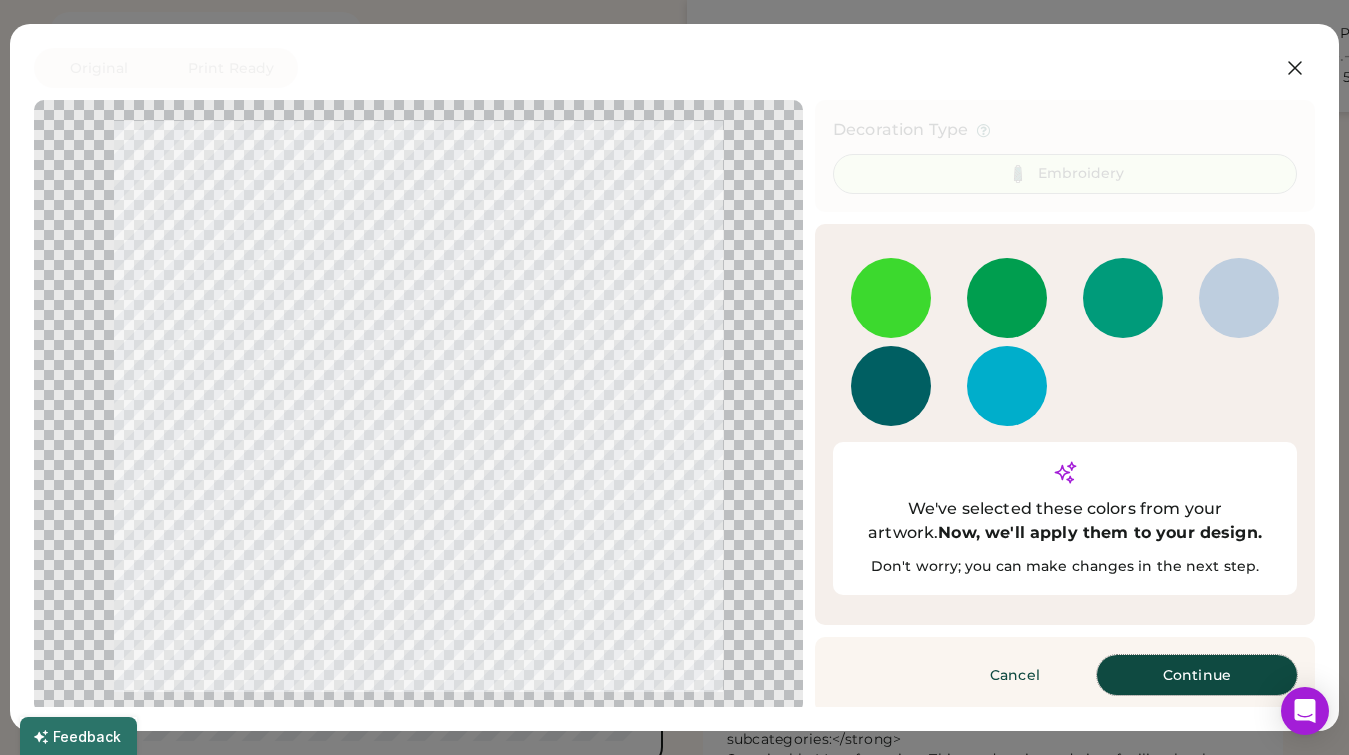 click on "Continue" at bounding box center (1197, 675) 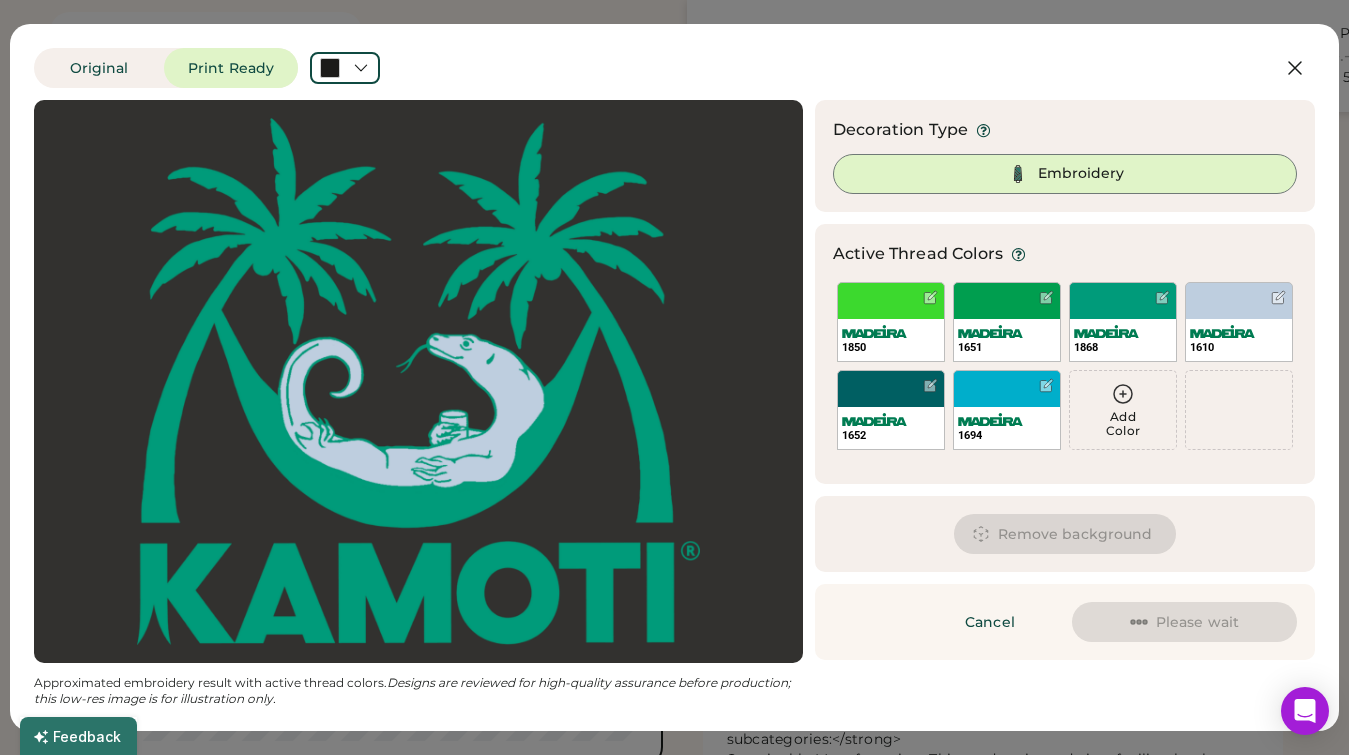 click at bounding box center [418, 381] 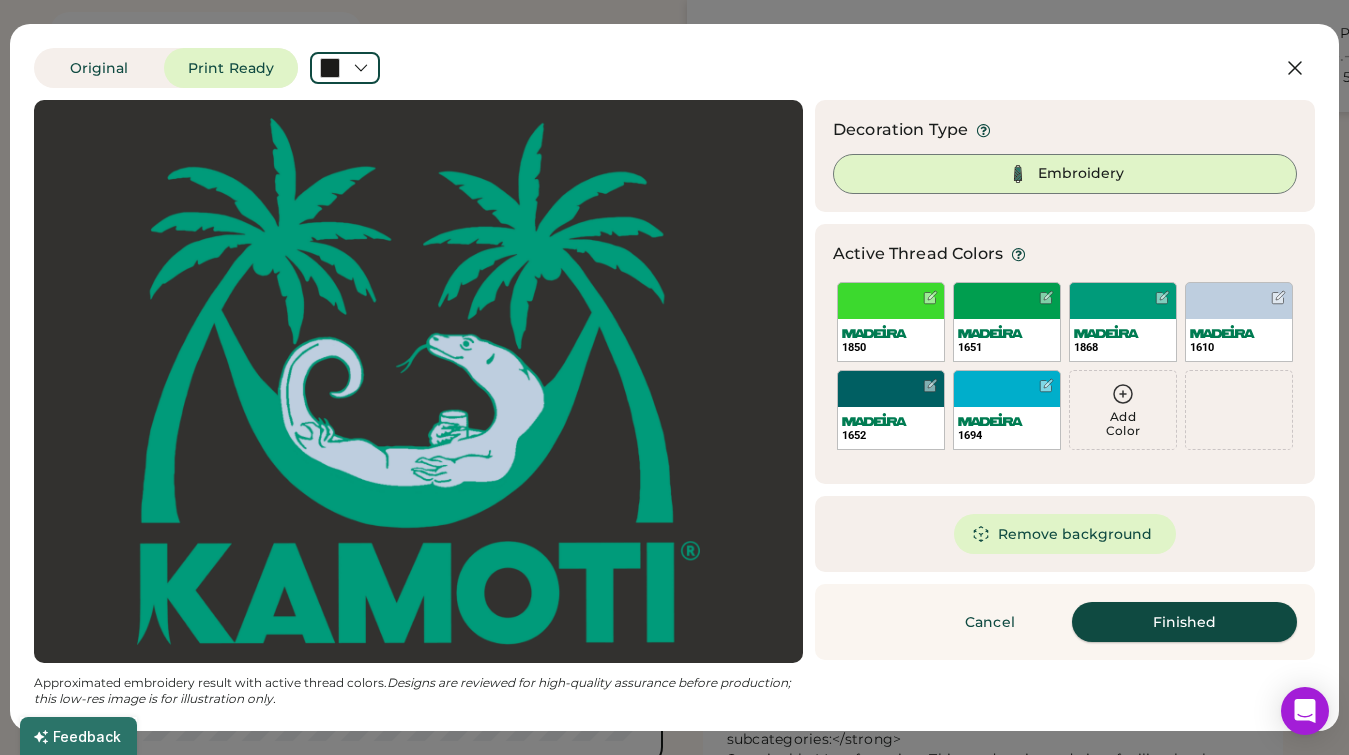 click on "Finished" at bounding box center (1184, 622) 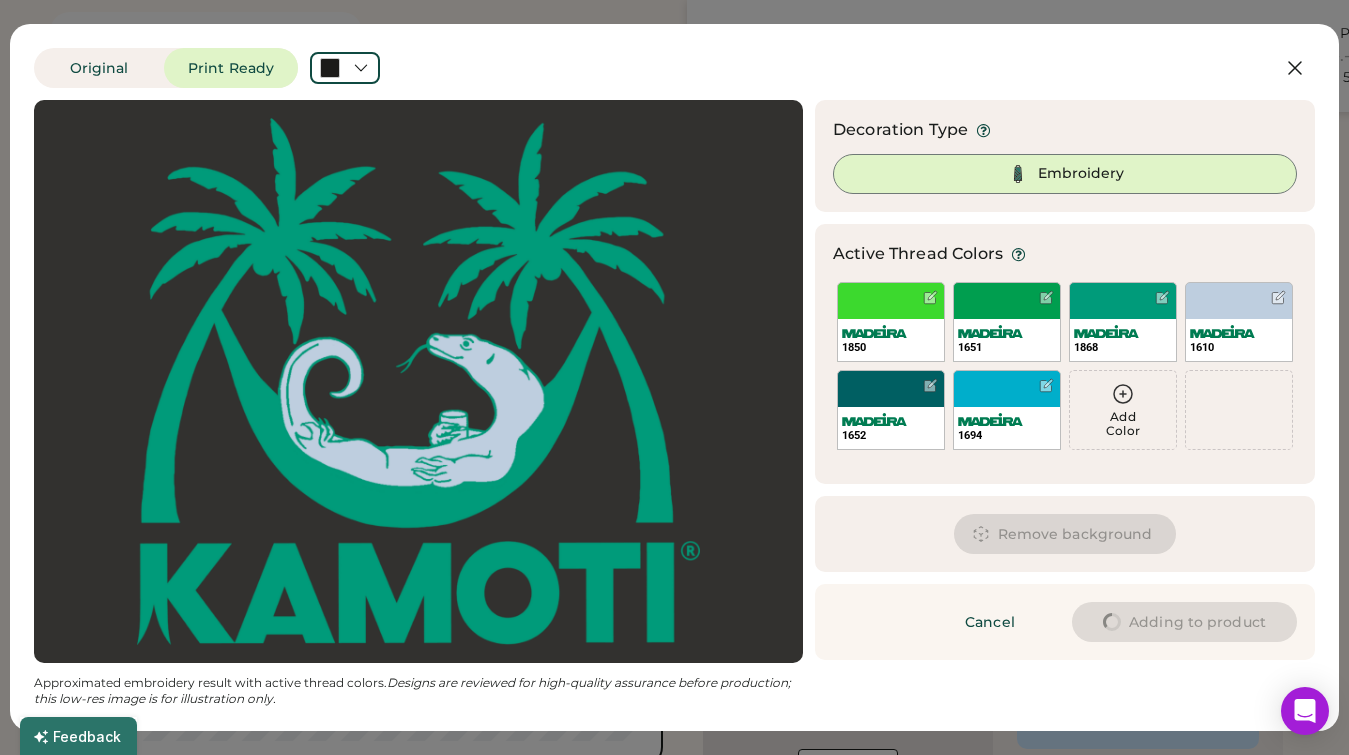 type on "****" 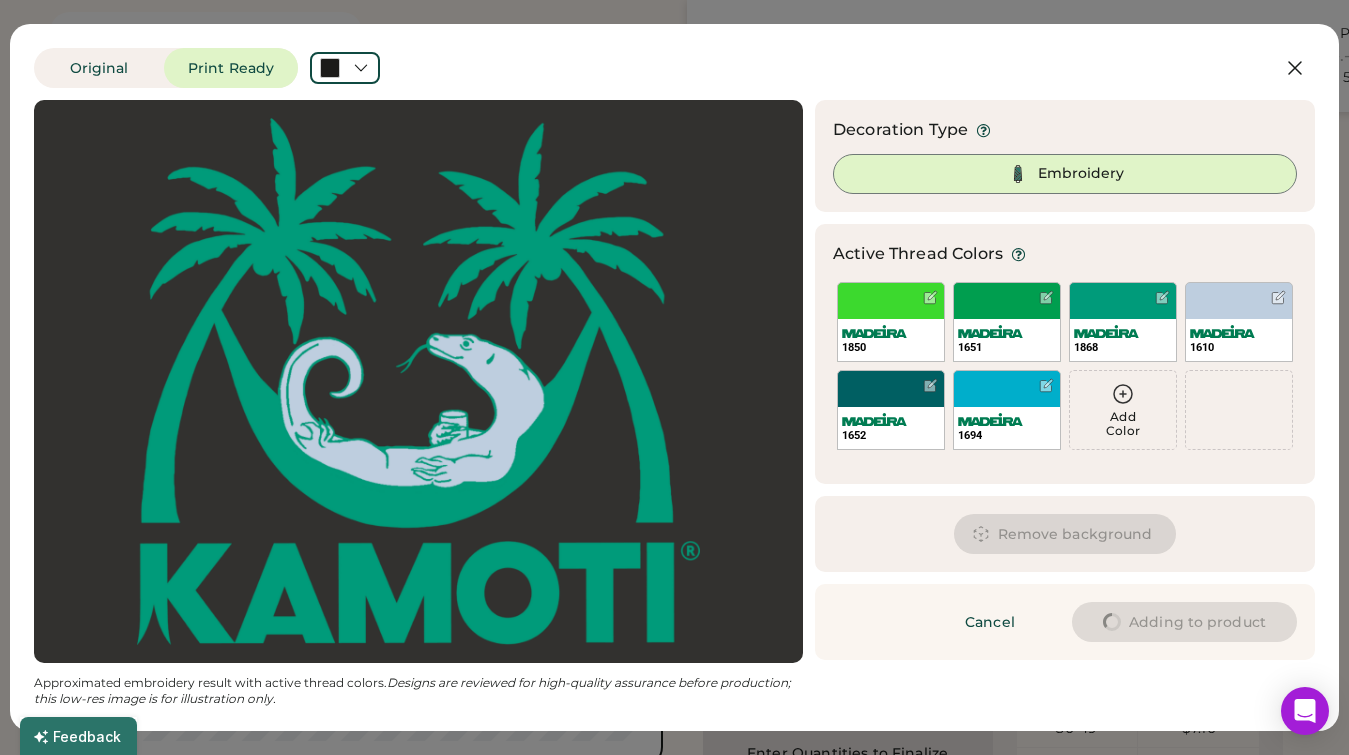 type on "****" 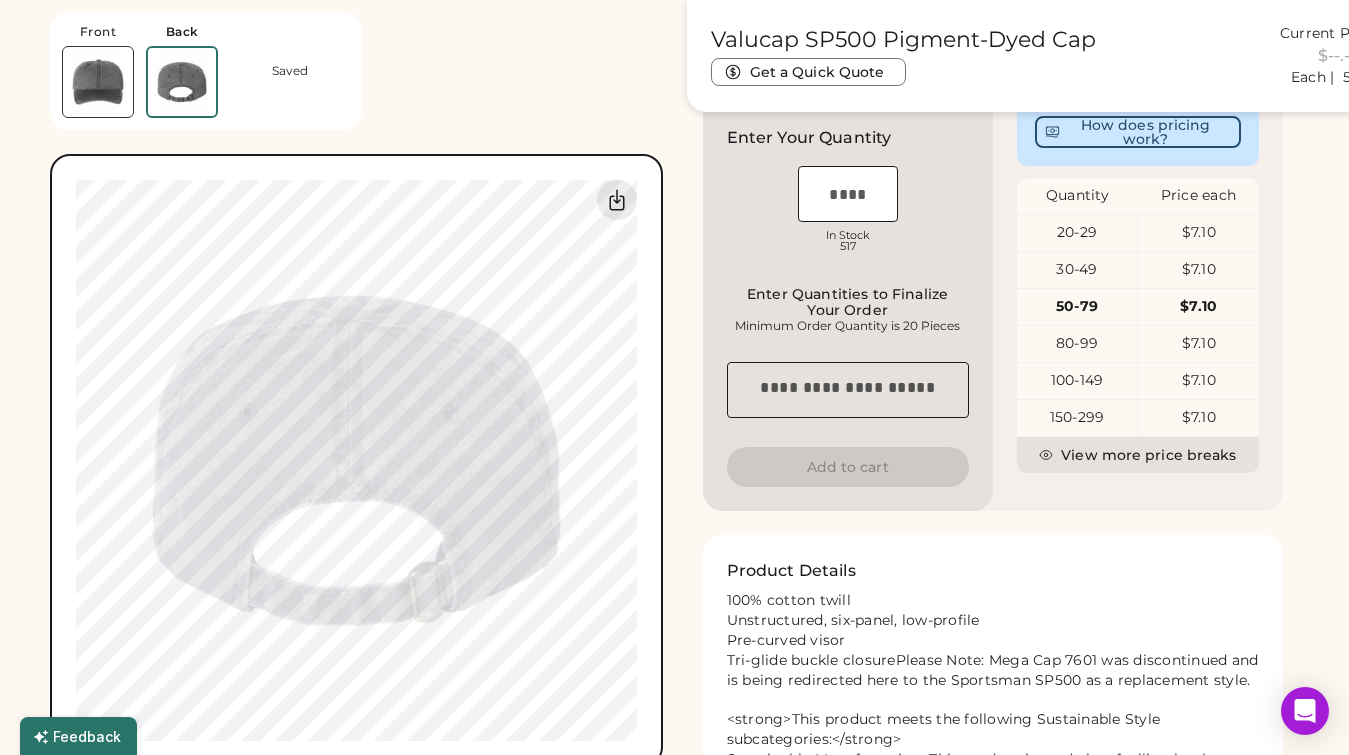 type on "****" 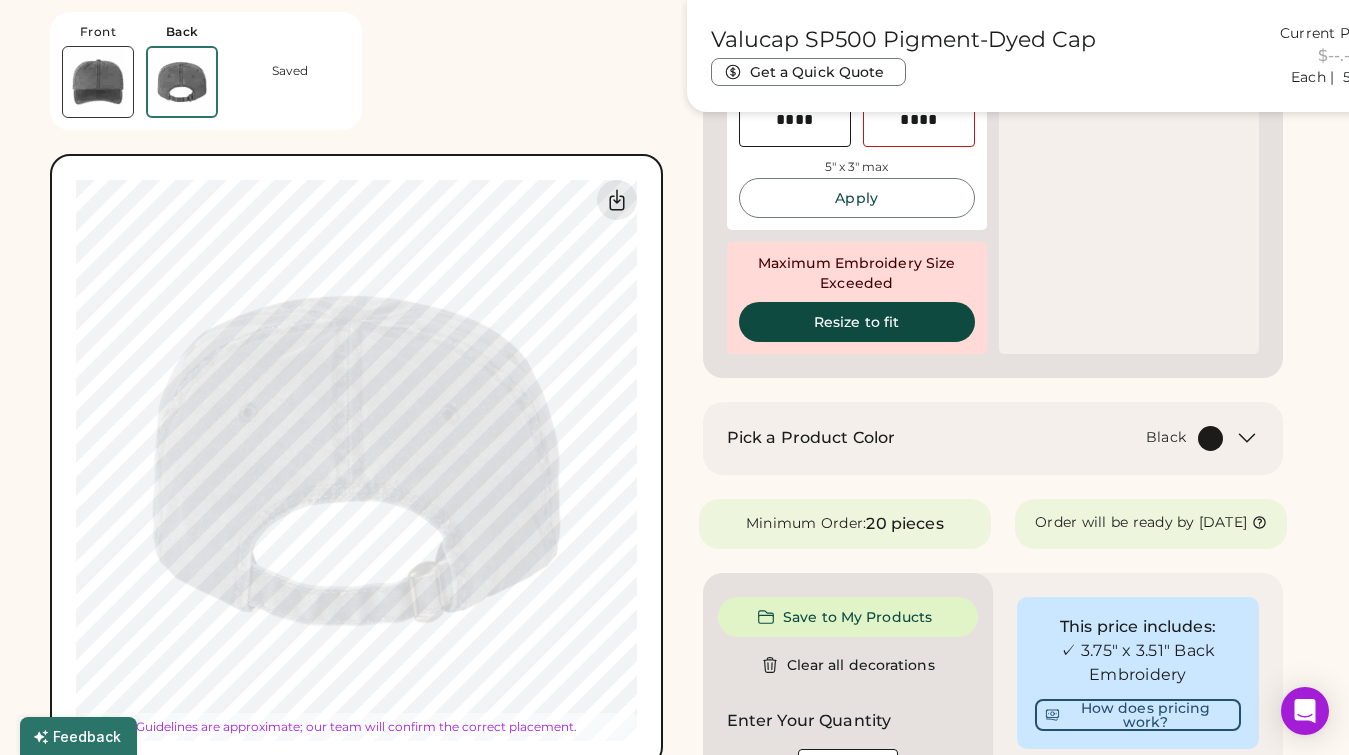 type on "****" 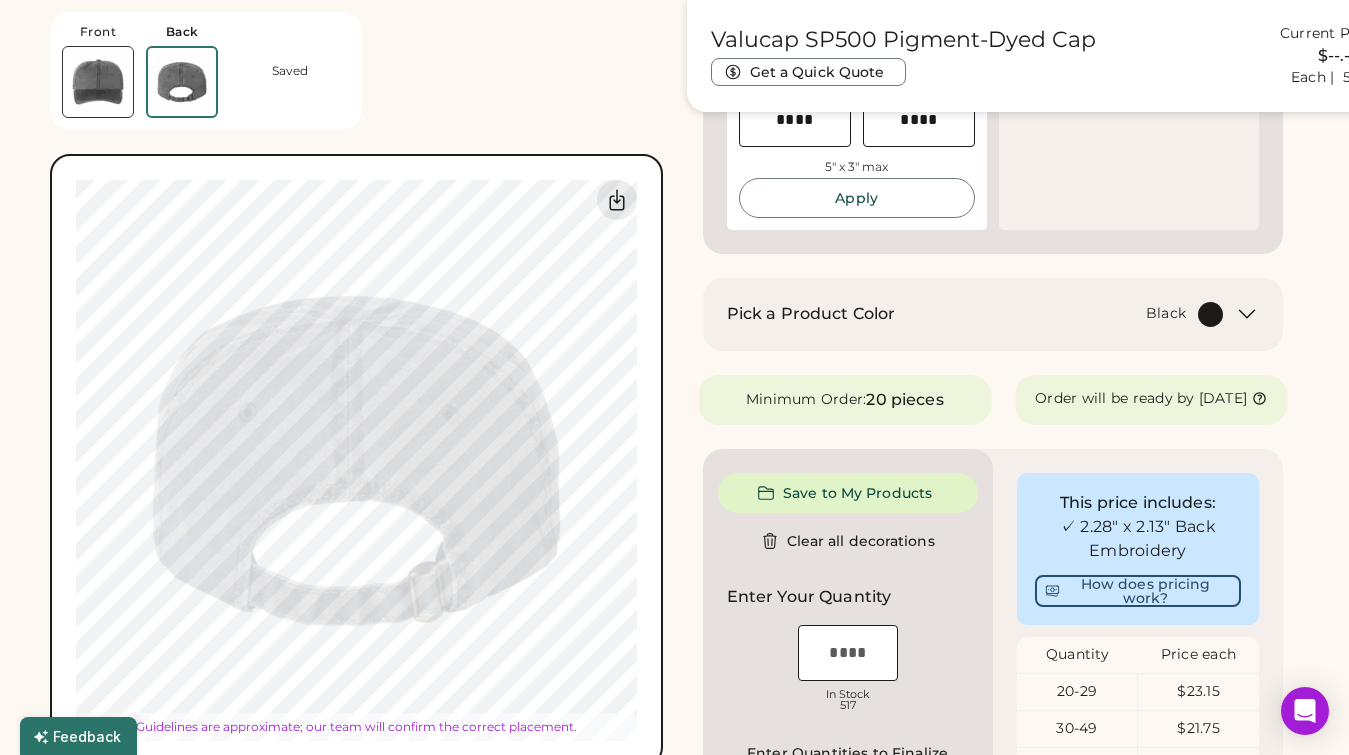 type on "****" 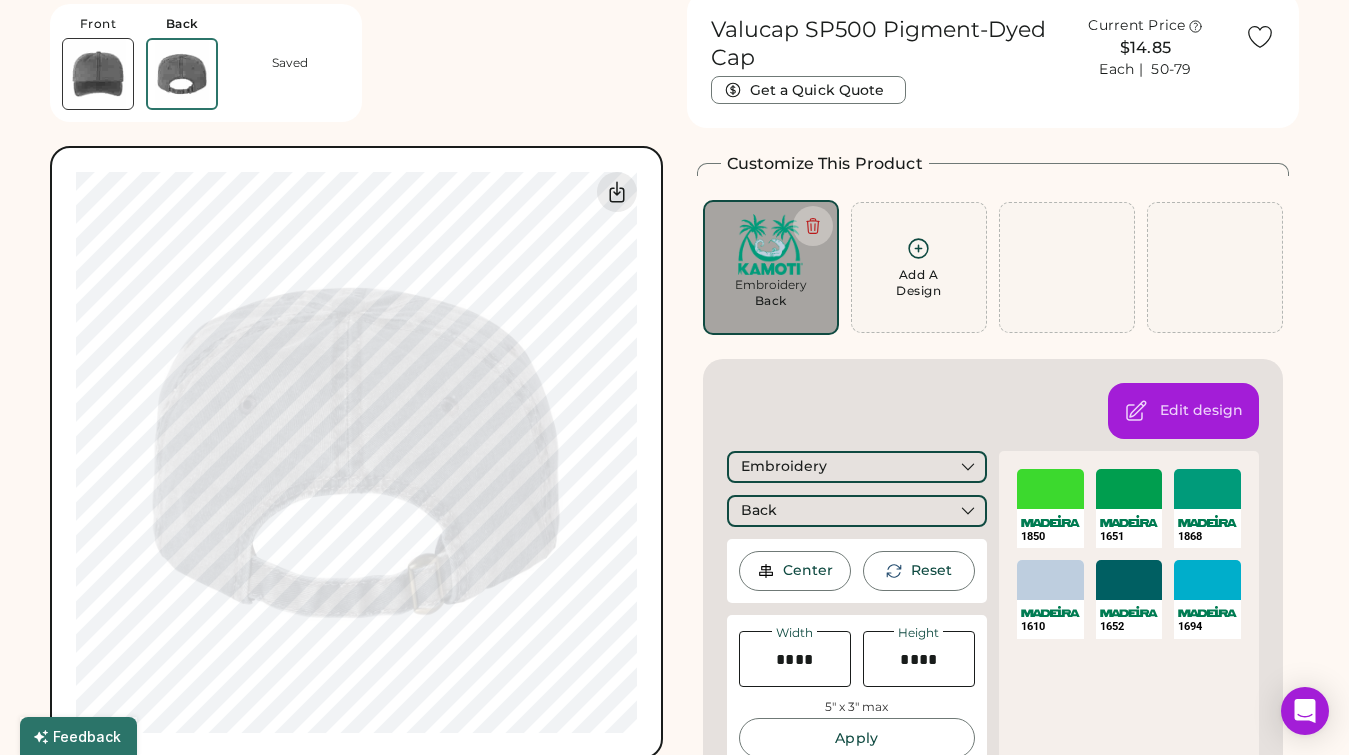 scroll, scrollTop: 0, scrollLeft: 0, axis: both 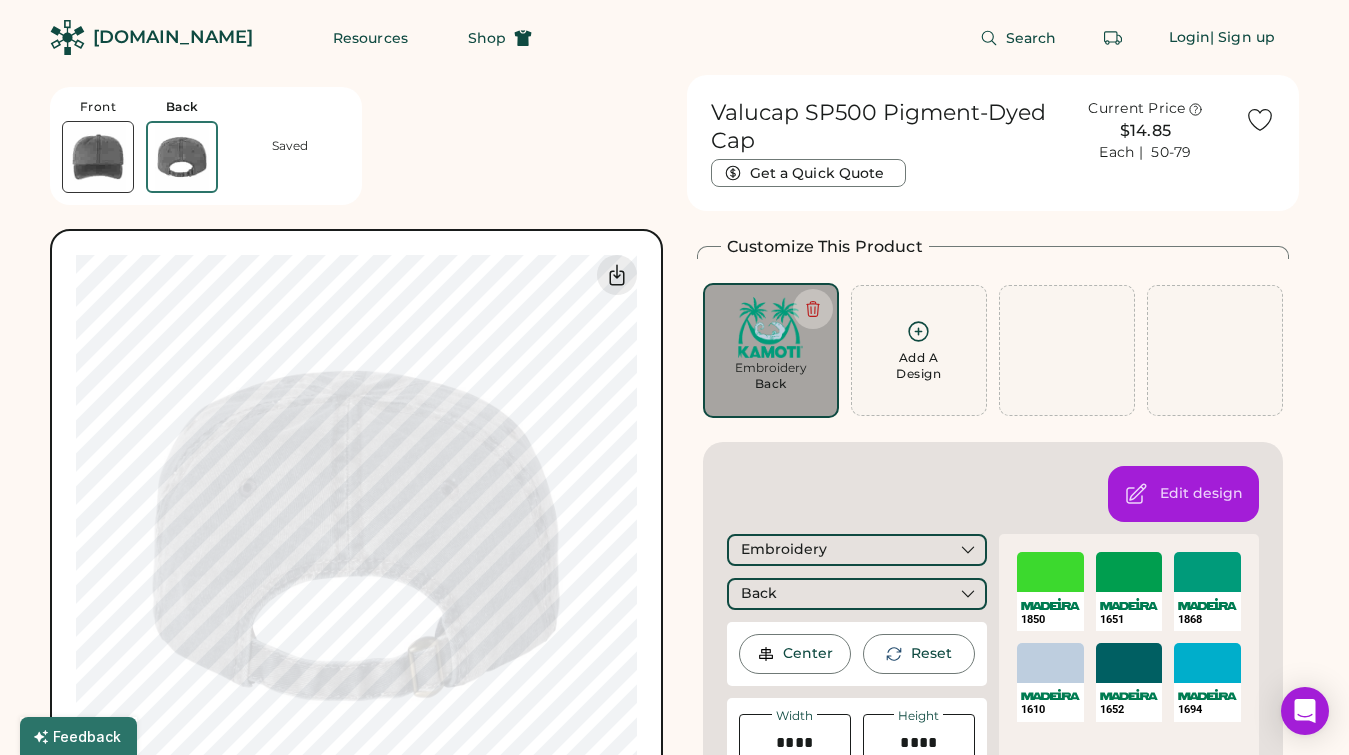 click on "Add A
Design" at bounding box center [918, 366] 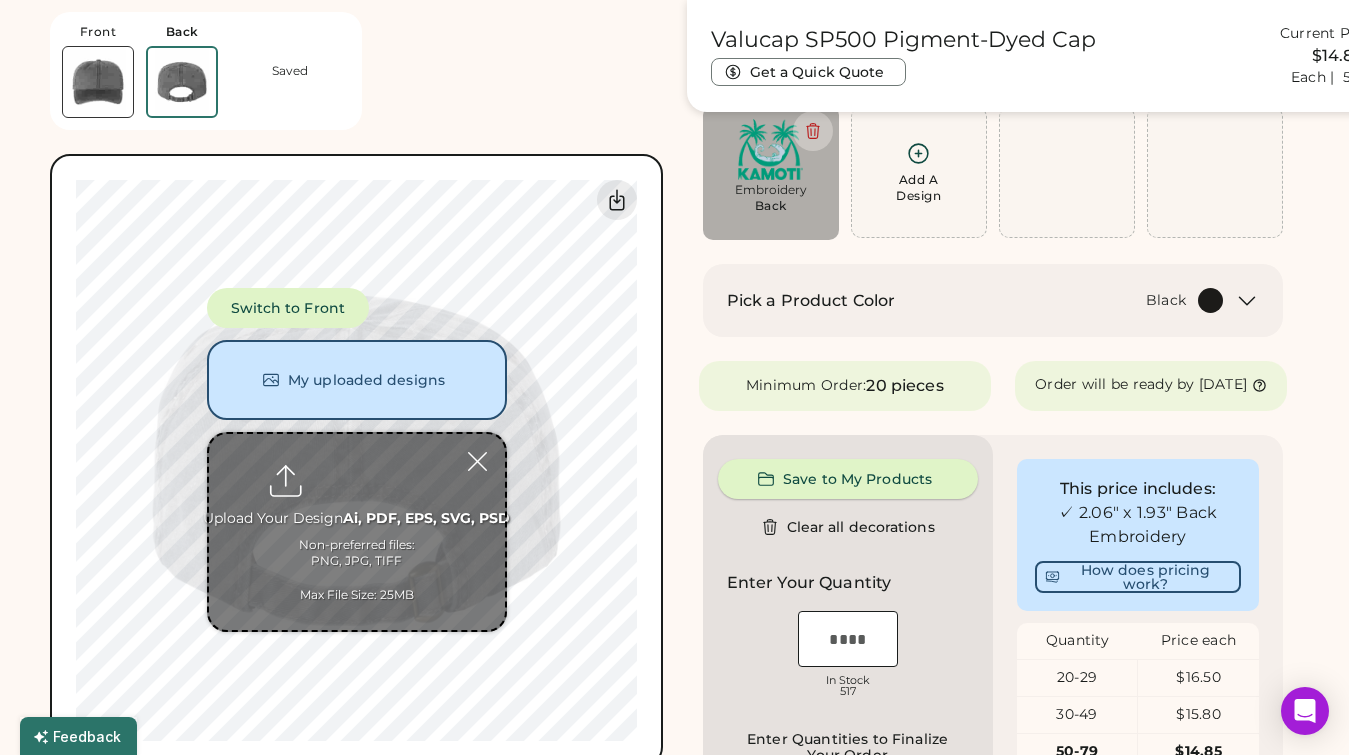 scroll, scrollTop: 180, scrollLeft: 0, axis: vertical 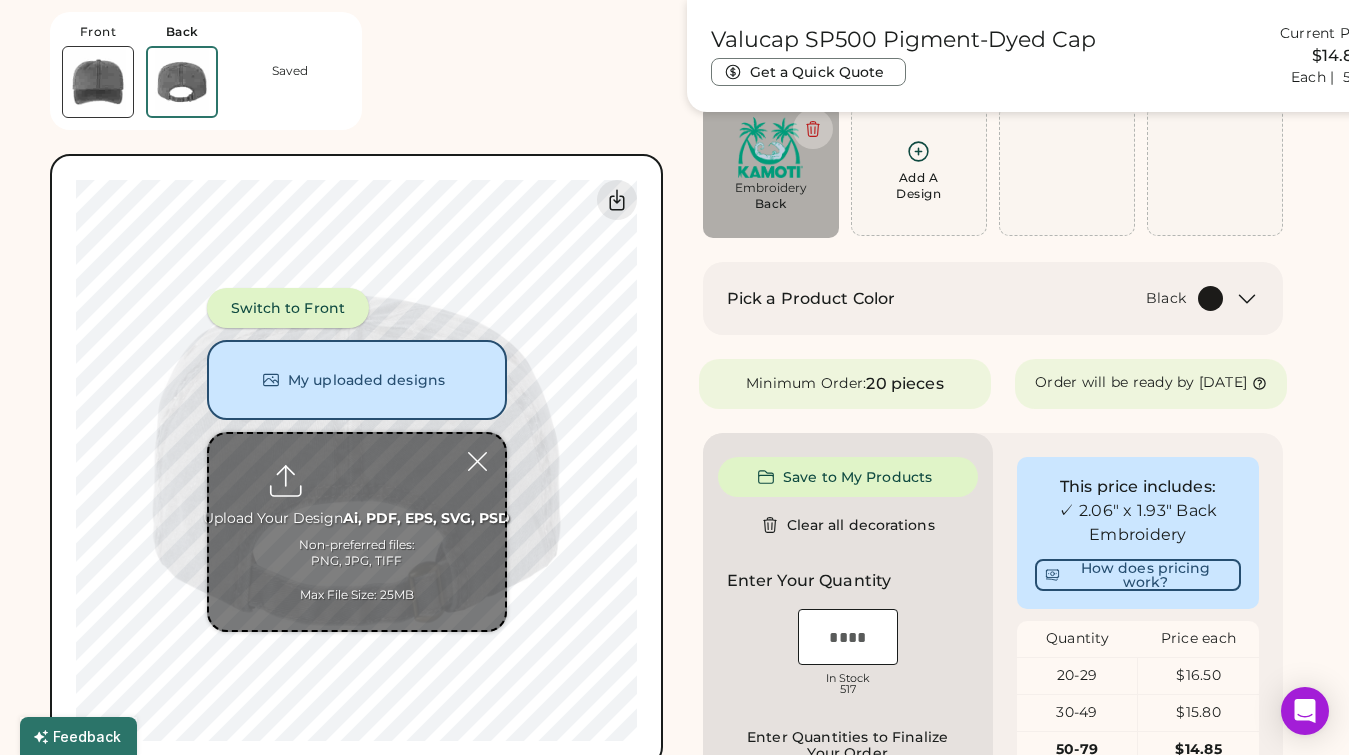 click on "Switch to Front" at bounding box center [288, 308] 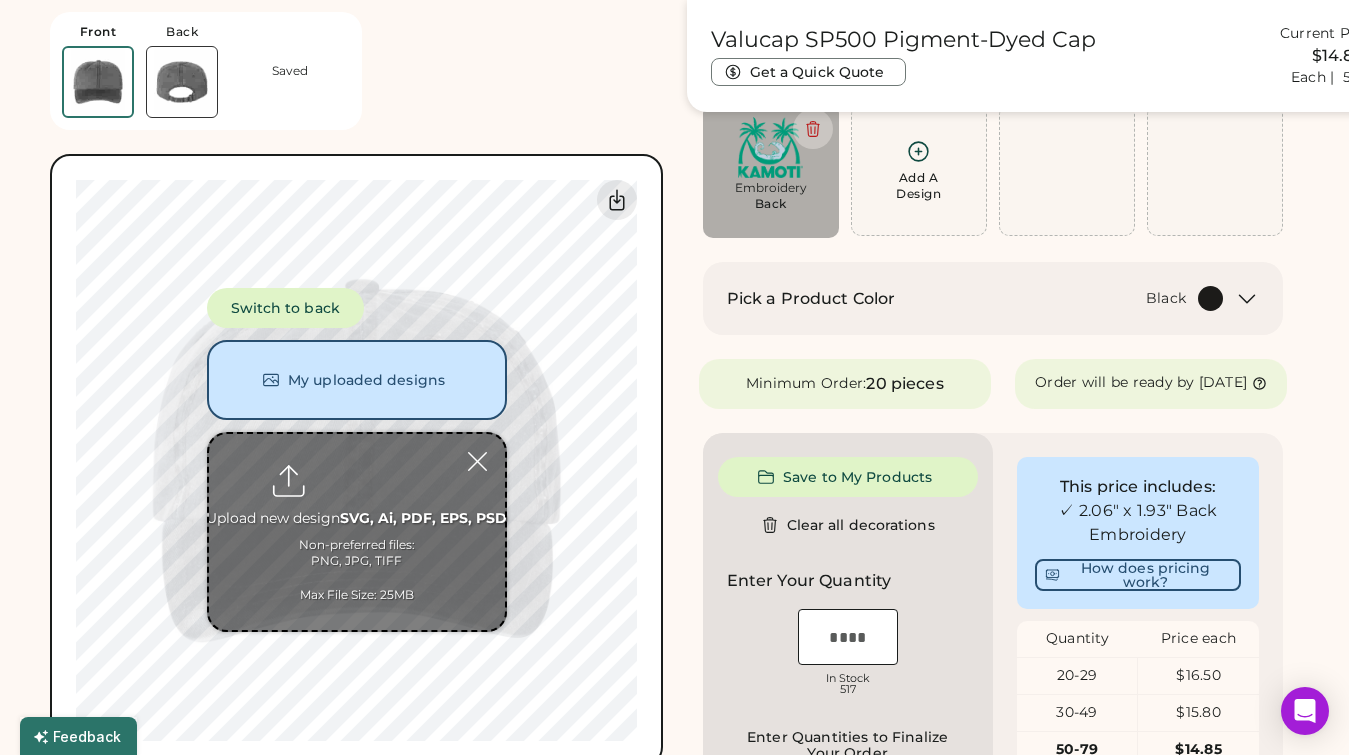 type on "**********" 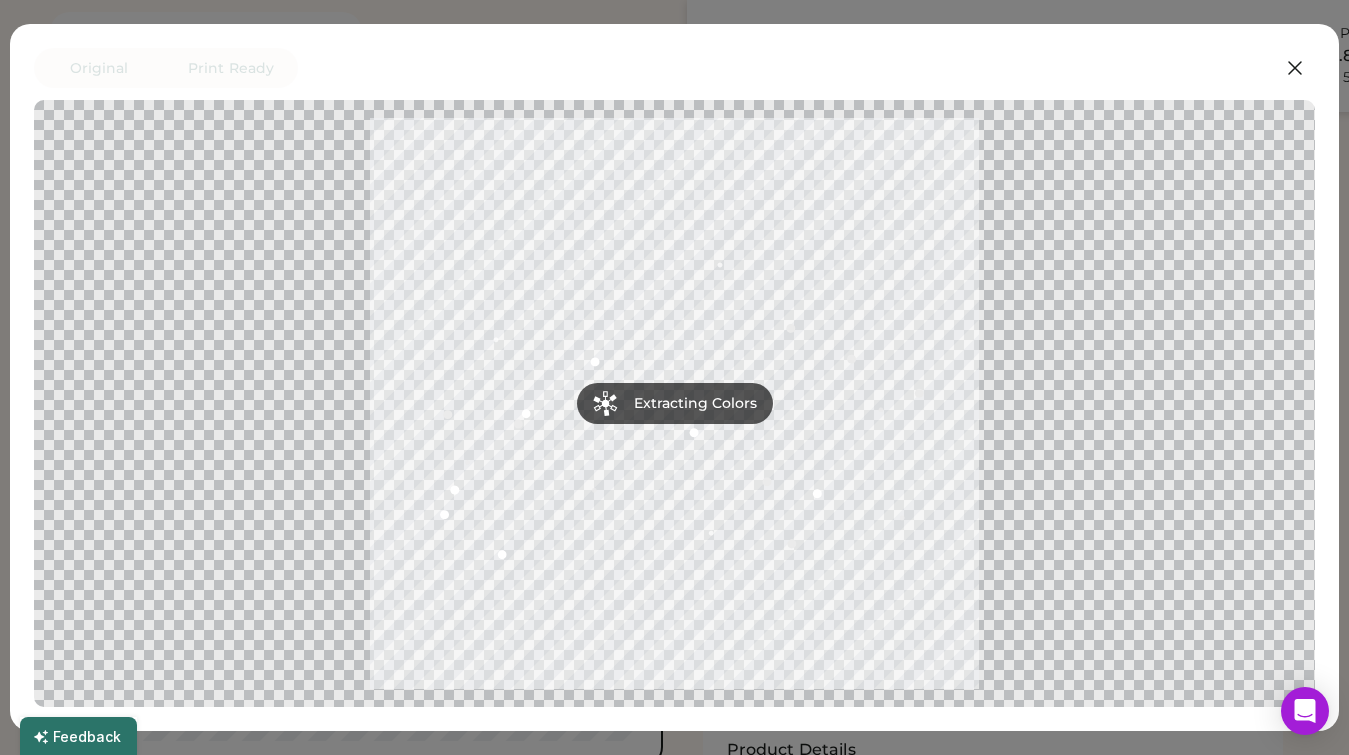 scroll, scrollTop: 454, scrollLeft: 0, axis: vertical 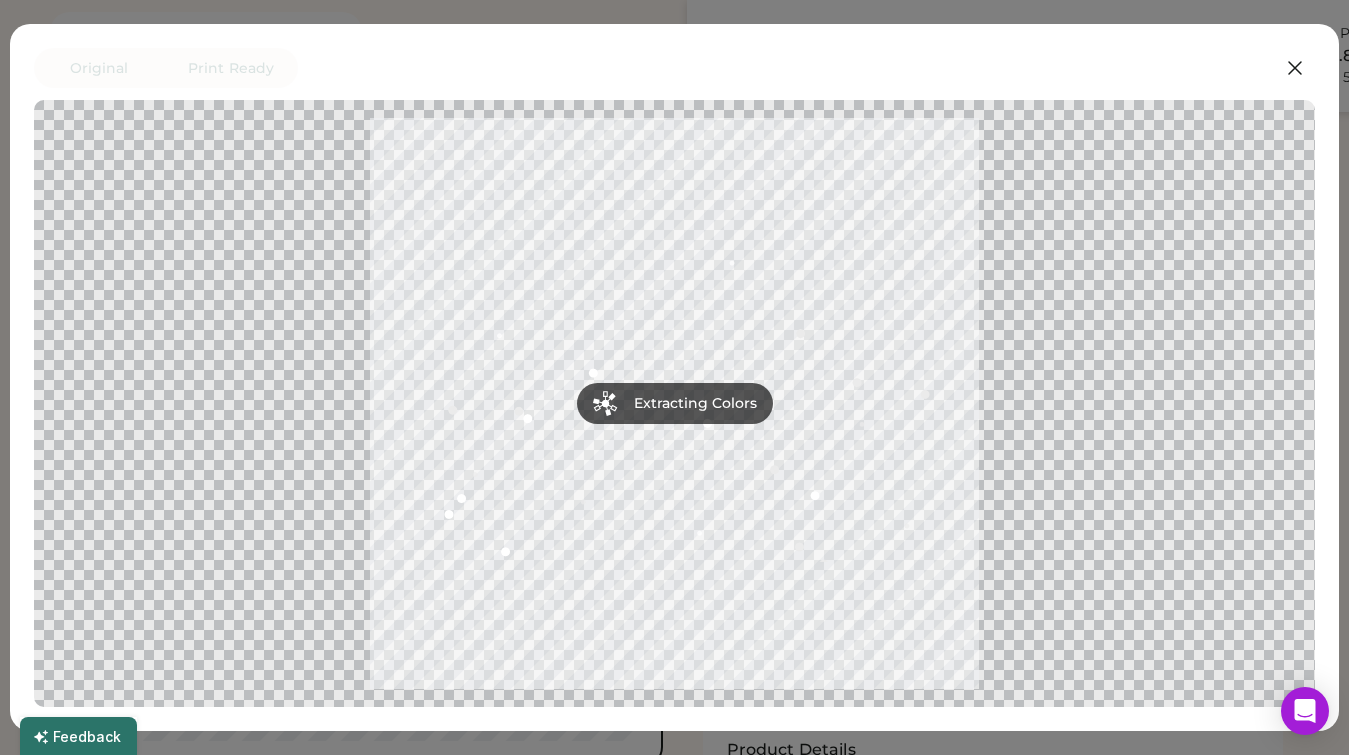 drag, startPoint x: 848, startPoint y: 470, endPoint x: 260, endPoint y: 486, distance: 588.21765 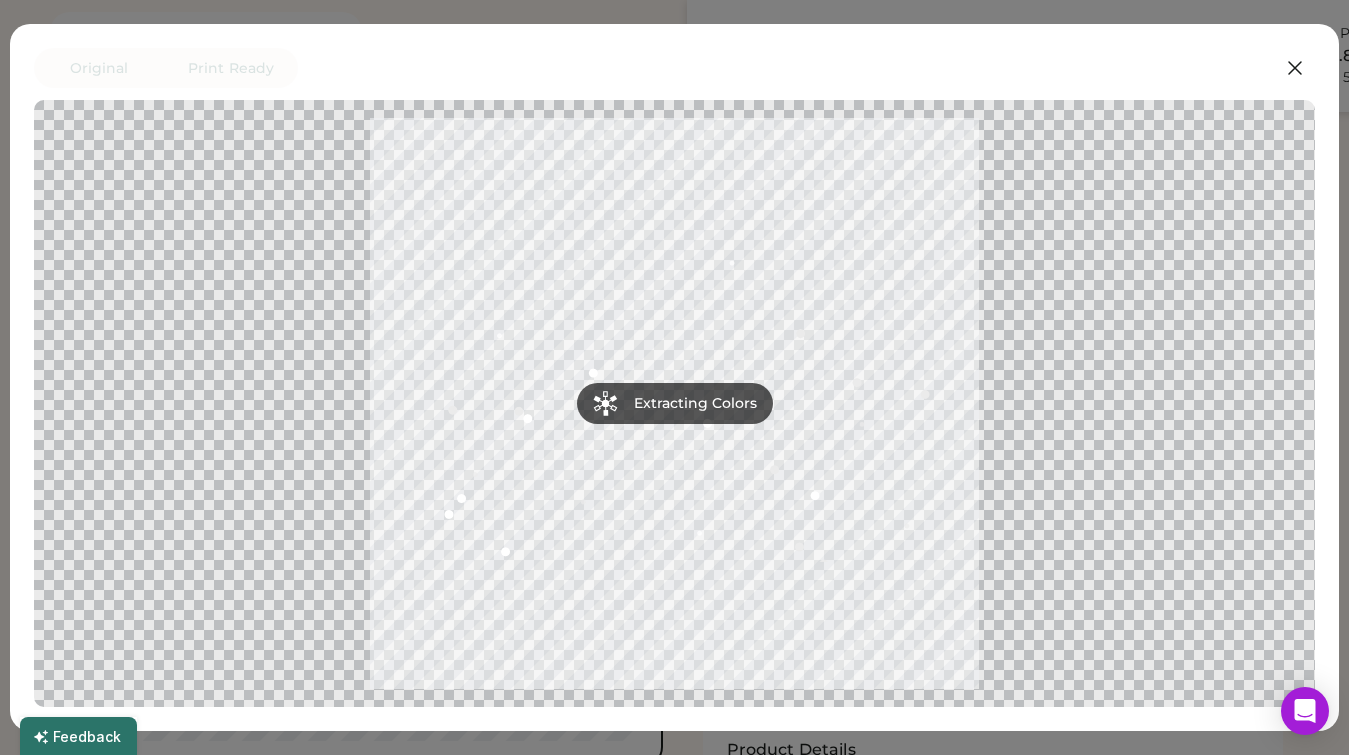 click at bounding box center [674, 403] 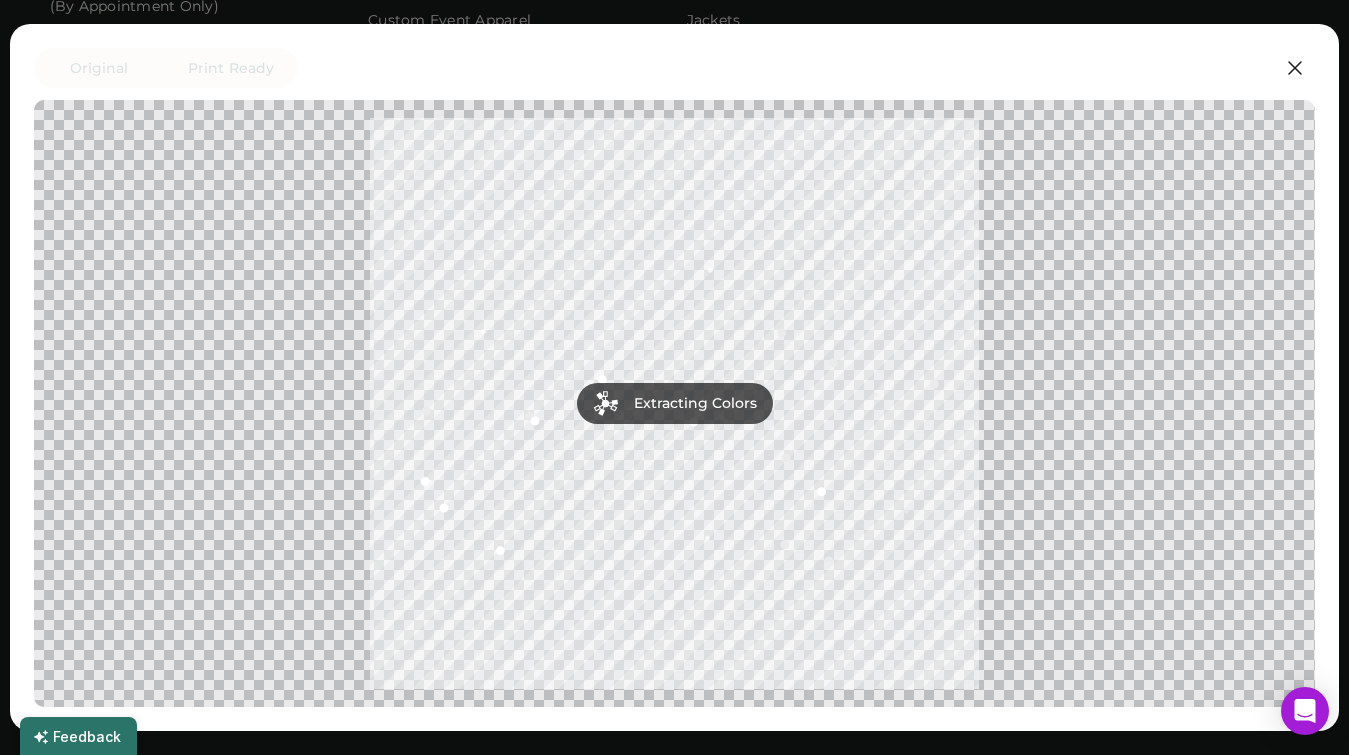 scroll, scrollTop: 1914, scrollLeft: 0, axis: vertical 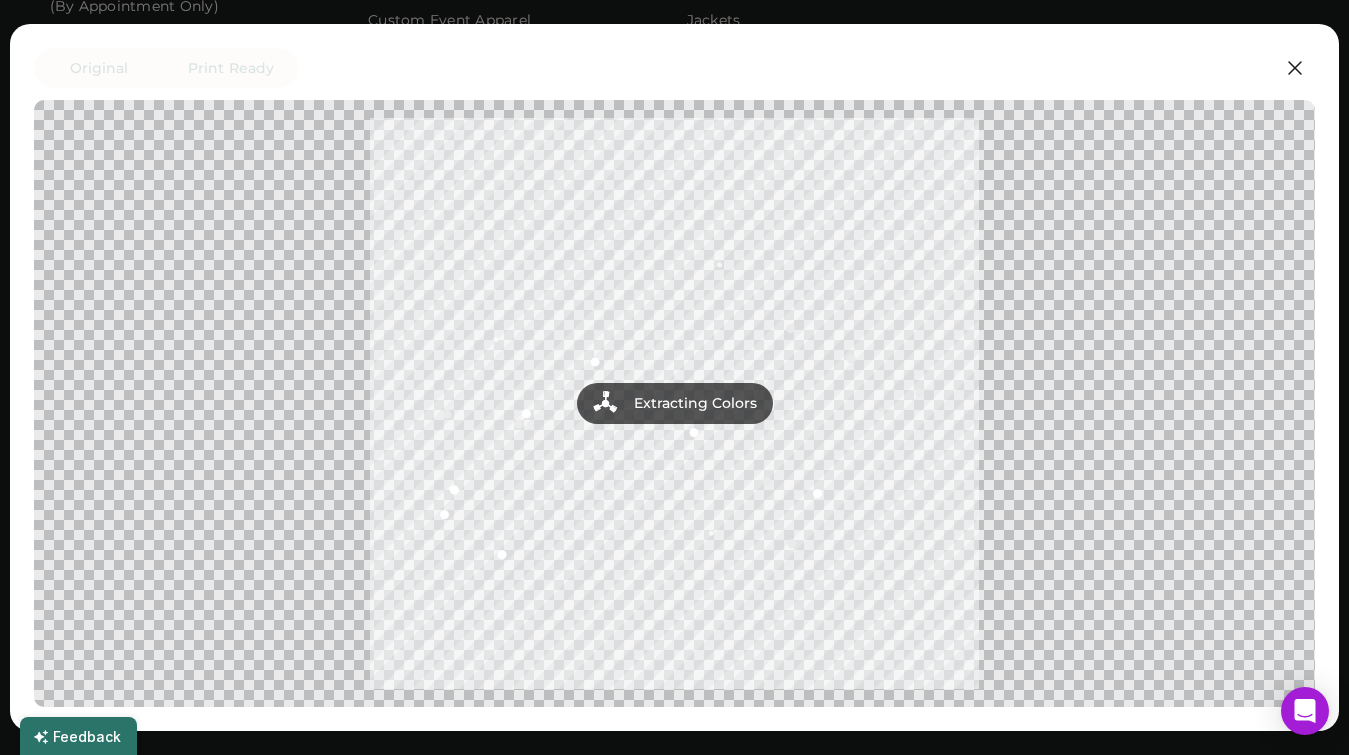 click on "Original Print Ready
Extracting Colors Approximated embroidery result with active thread colors.
Designs are reviewed for high-quality assurance before production; this low-res image is for illustration only.
Decoration Type Embroidery Active Thread Colors    Add
Color    Add
Color    We've selected these colors from your artwork.
Now, we'll apply them to your design.  Don't worry; you can make changes in the next step.    Remove background Cancel Finished Continue" at bounding box center (674, 377) 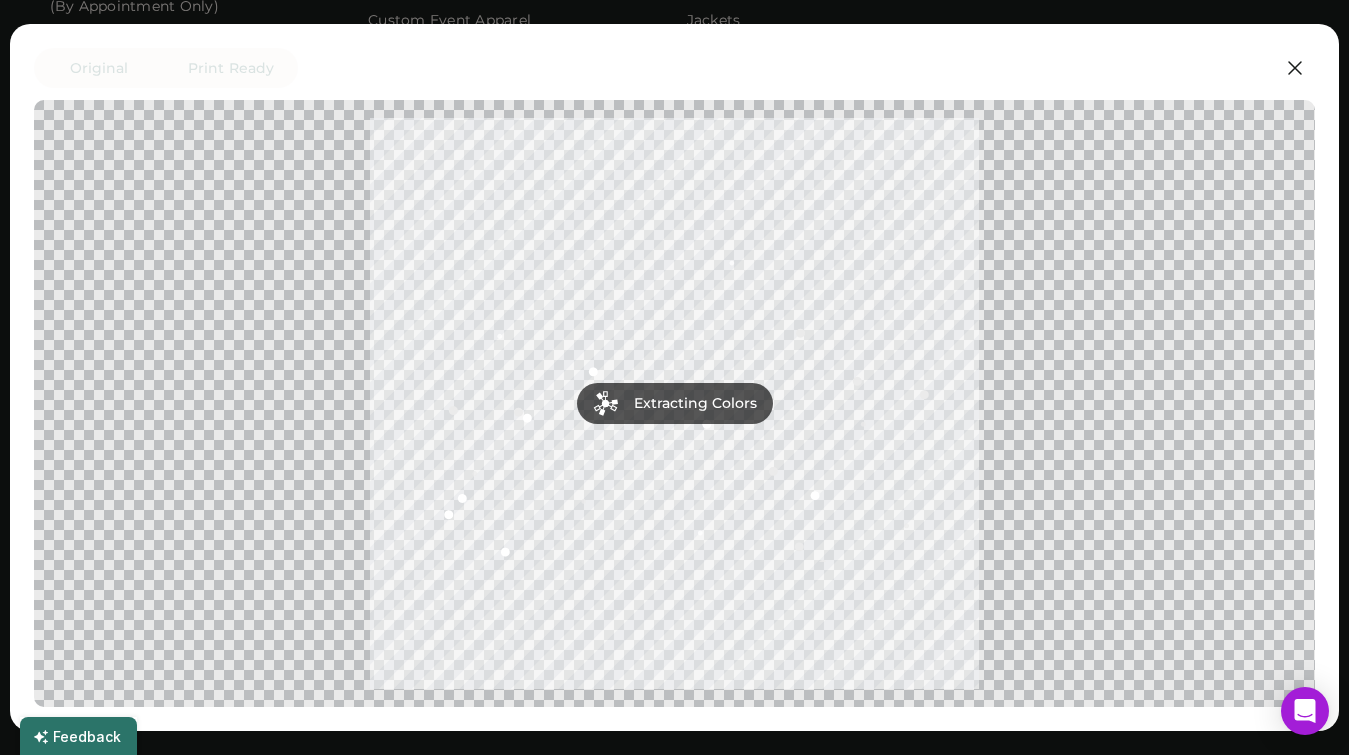 click at bounding box center [0, -1087] 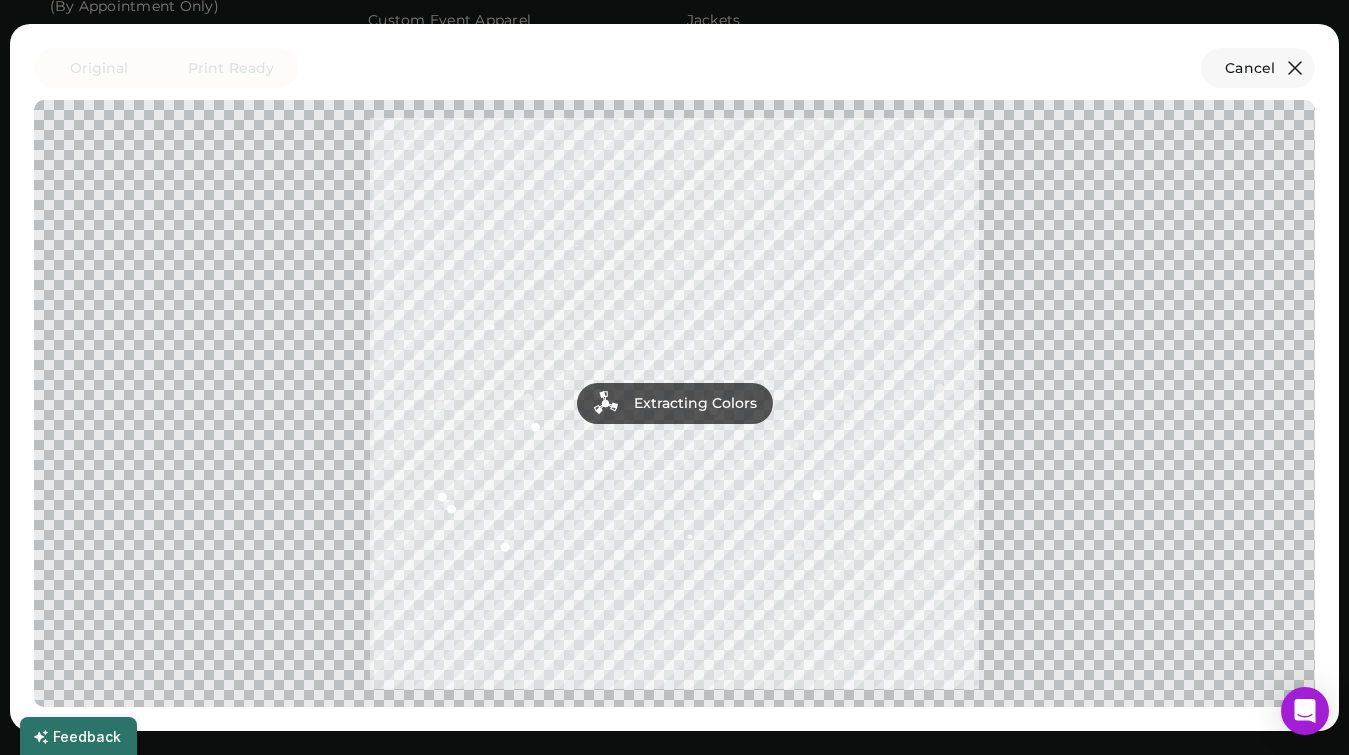 click 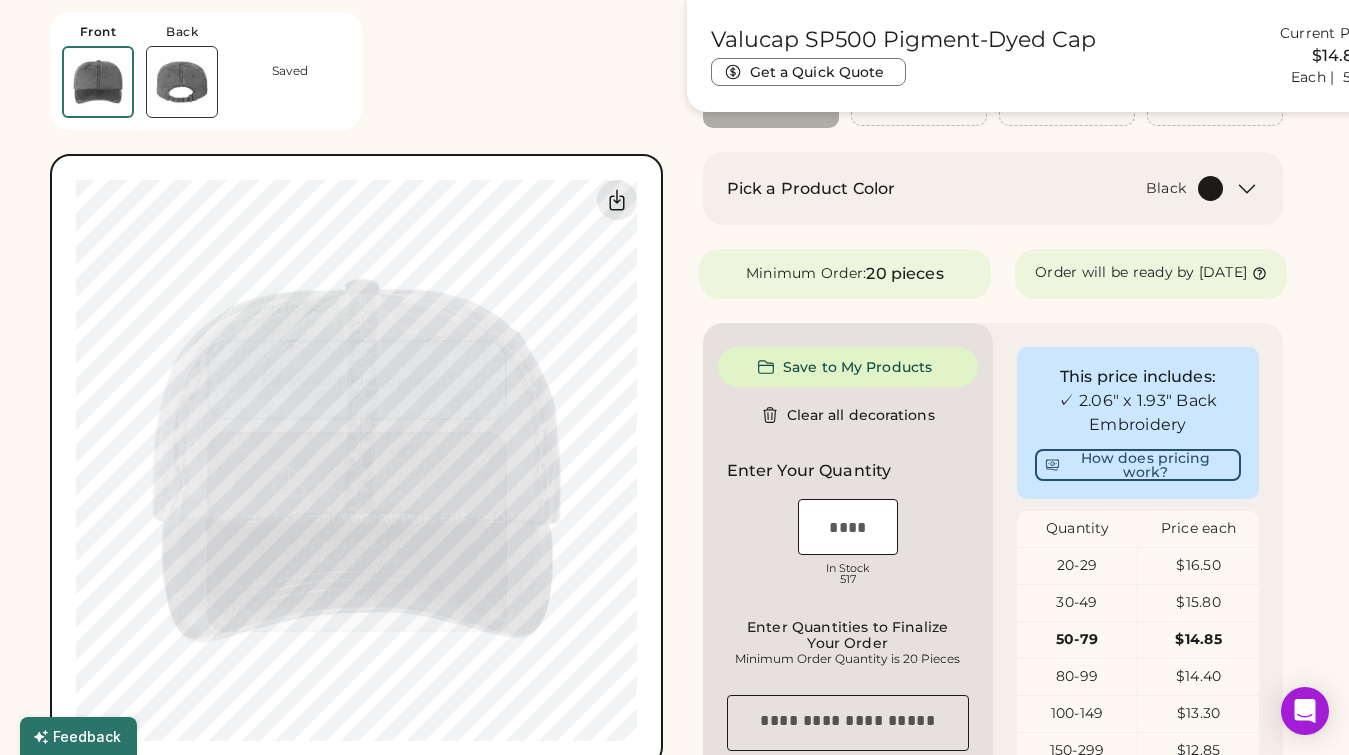 scroll, scrollTop: 0, scrollLeft: 0, axis: both 